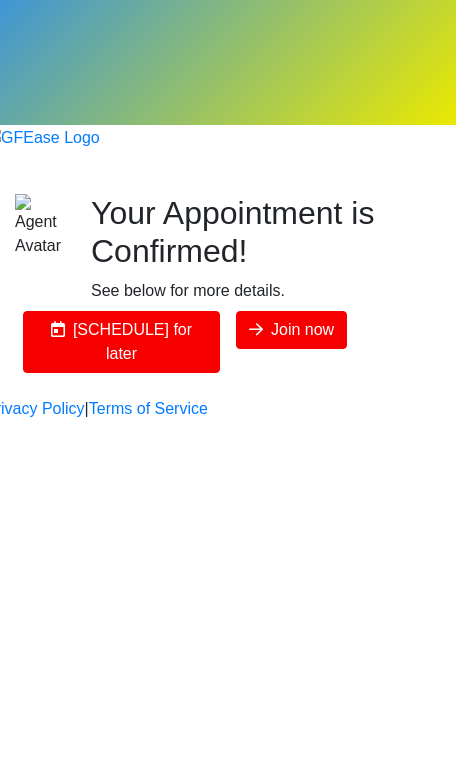 scroll, scrollTop: 0, scrollLeft: 0, axis: both 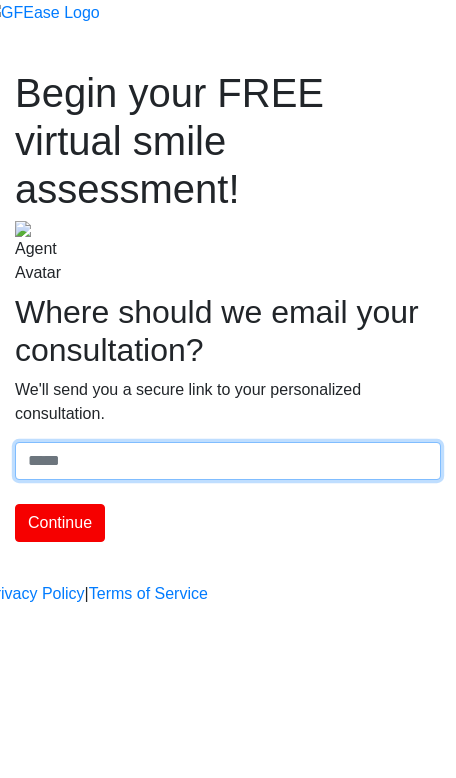 click on "Where should we email your treatment plan?" at bounding box center [228, 461] 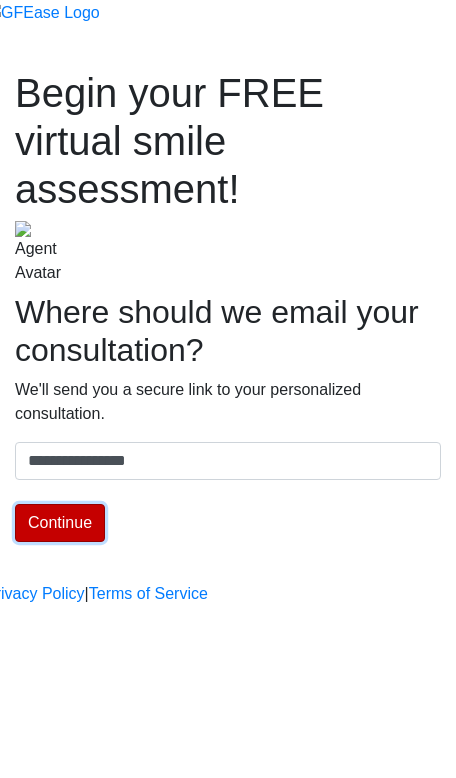 click on "Continue" at bounding box center (60, 523) 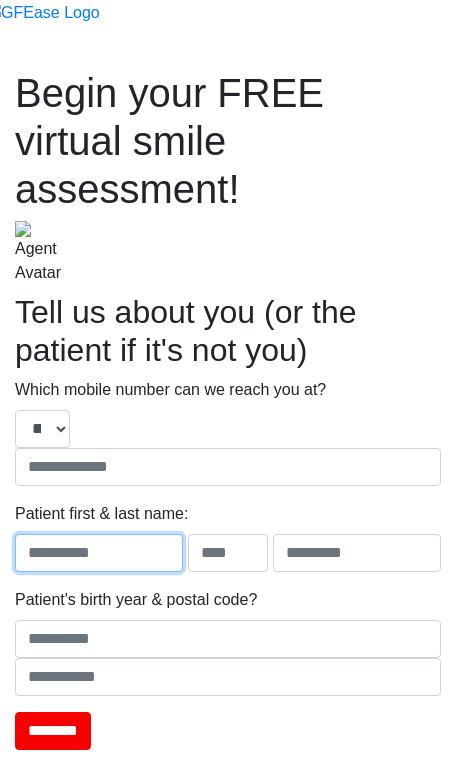 click at bounding box center (99, 553) 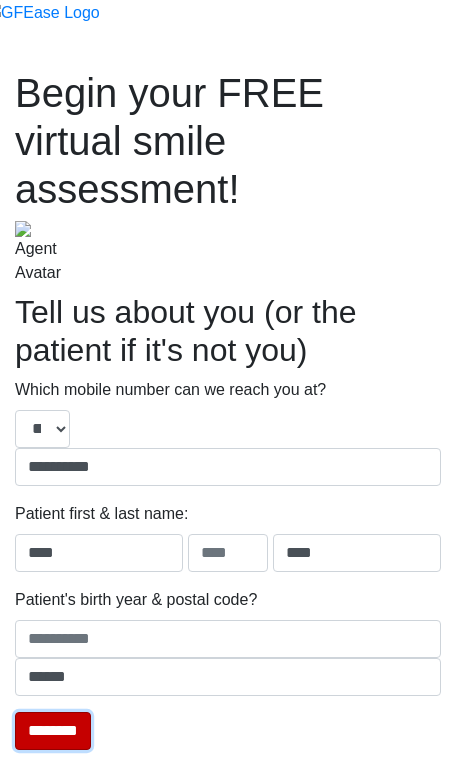 click on "********" at bounding box center [53, 731] 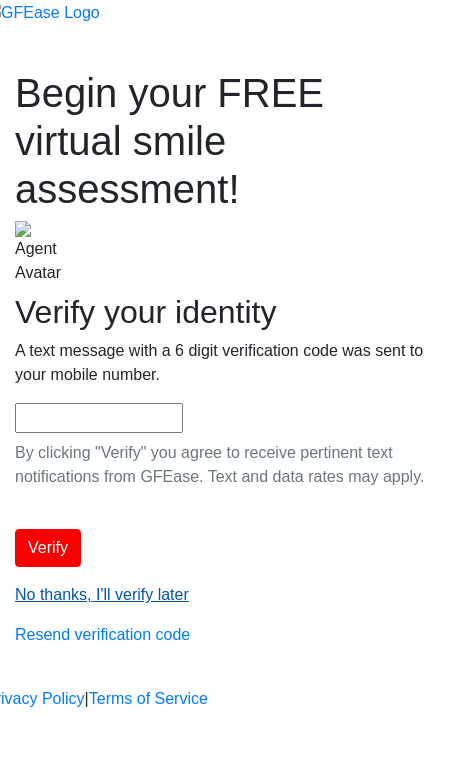 click on "No thanks, I'll verify later" at bounding box center (102, 594) 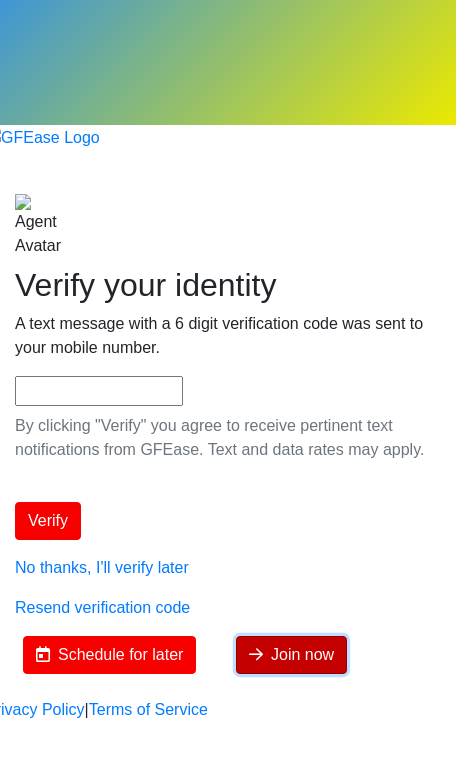 click on "Join now" at bounding box center (291, 655) 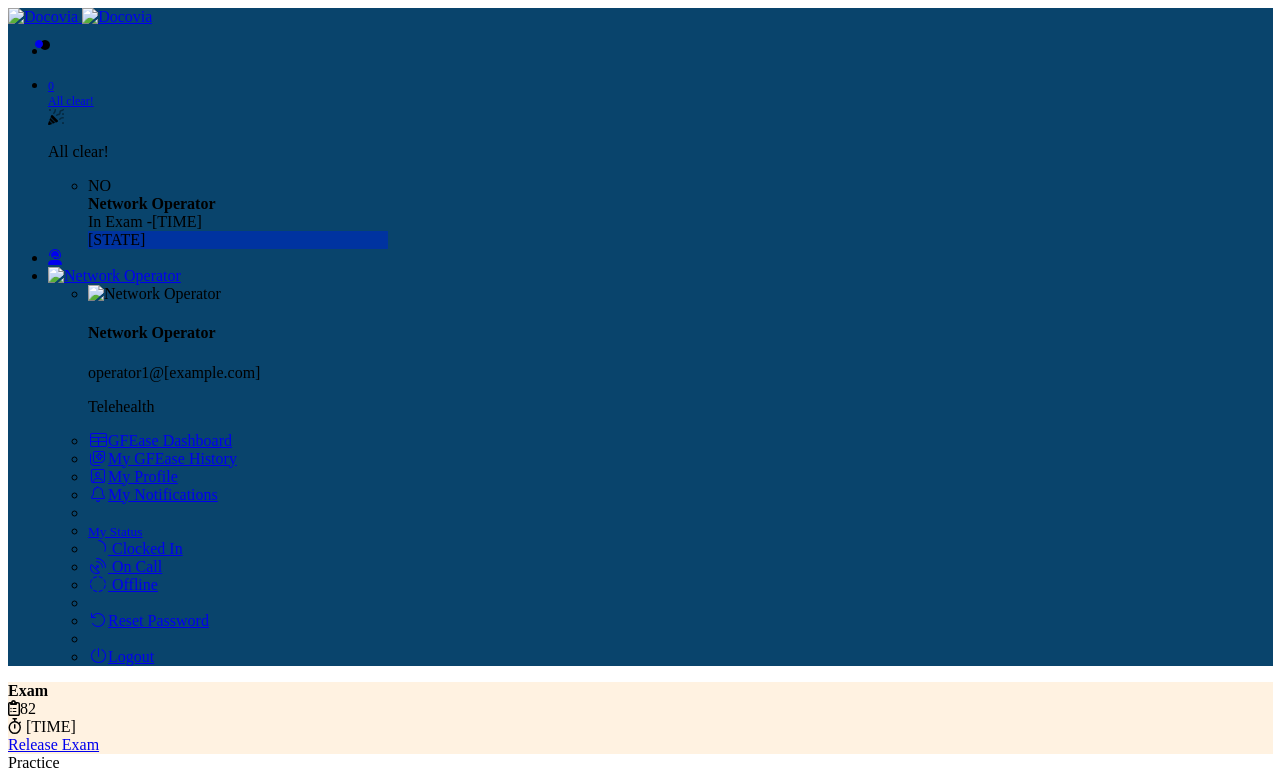 scroll, scrollTop: 0, scrollLeft: 0, axis: both 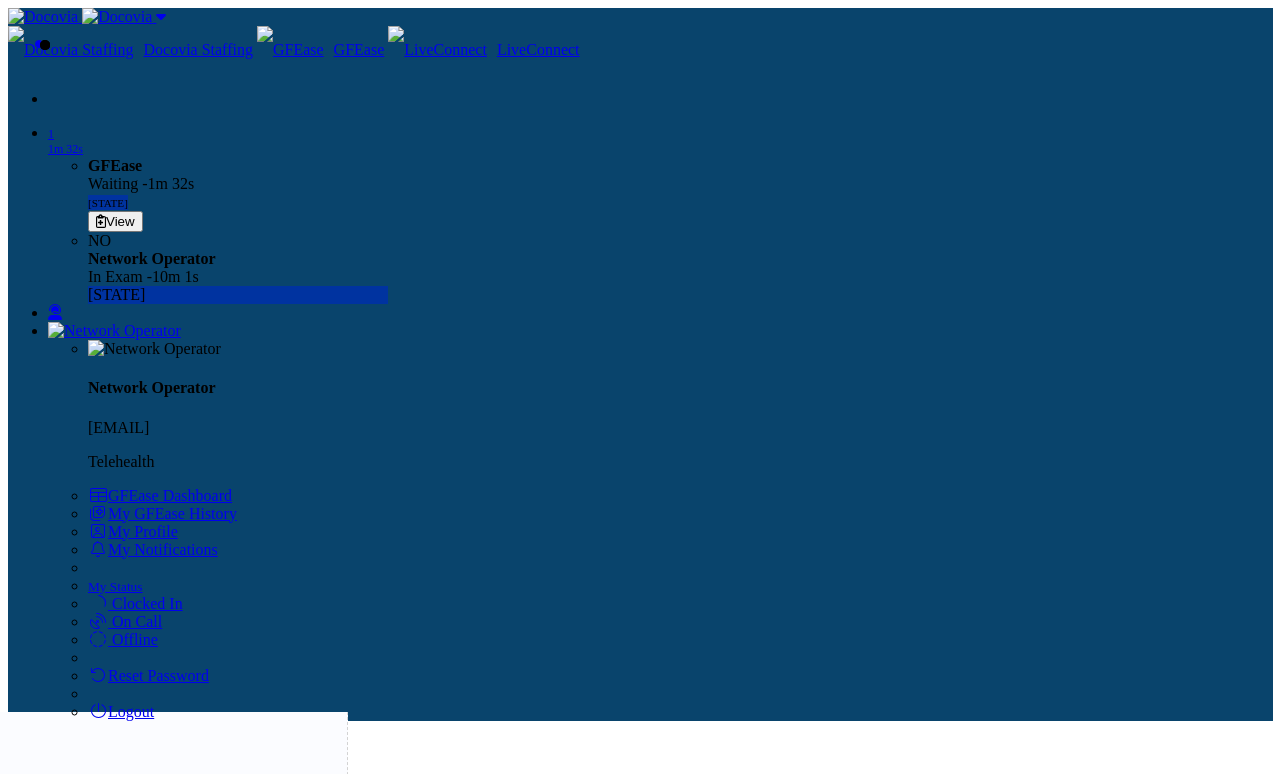 click on "View
On Call" at bounding box center [473, 1461] 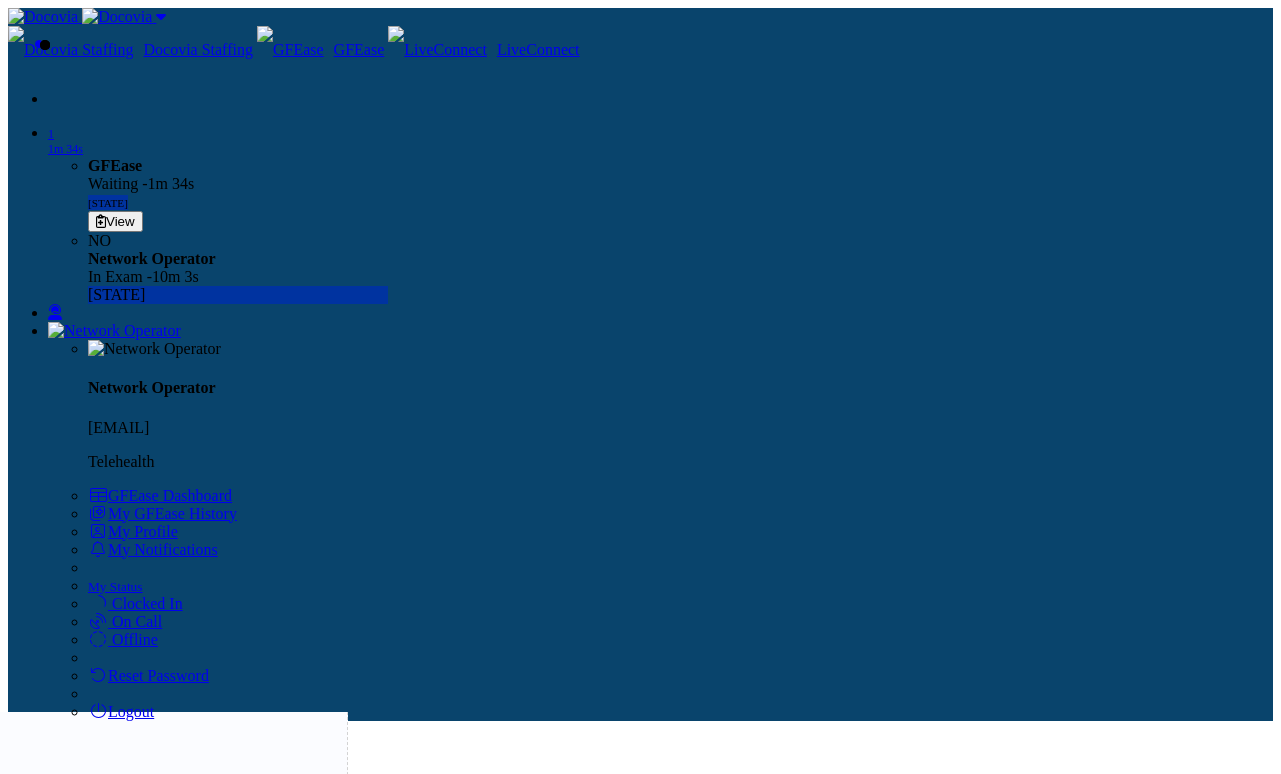scroll, scrollTop: 0, scrollLeft: 0, axis: both 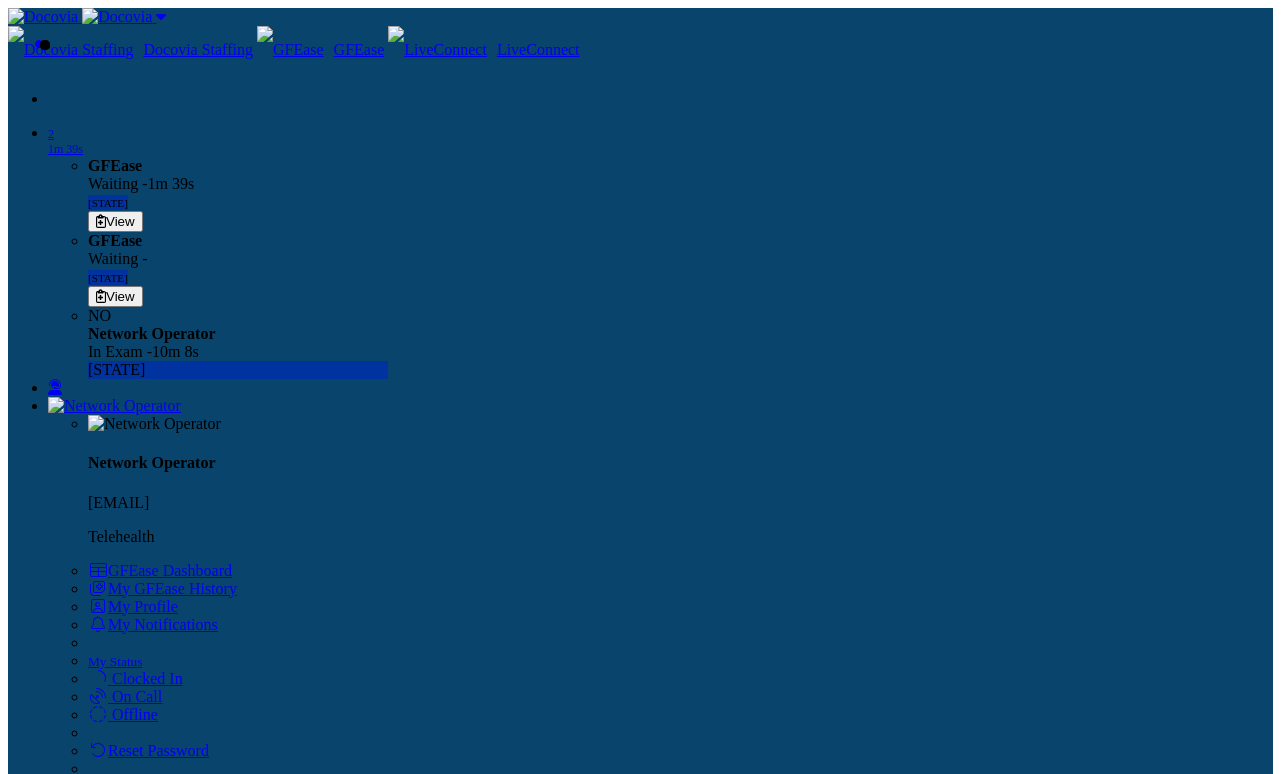 click on "View" at bounding box center [403, 1803] 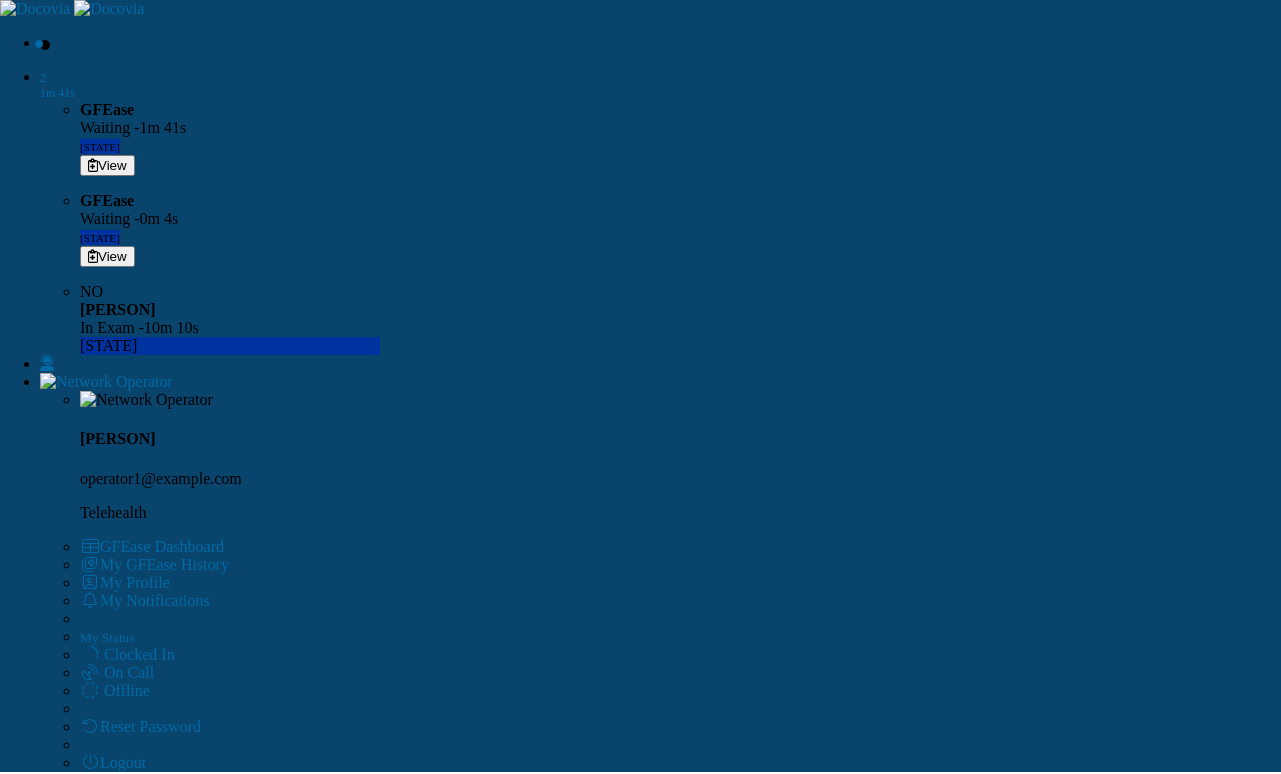 scroll, scrollTop: 0, scrollLeft: 0, axis: both 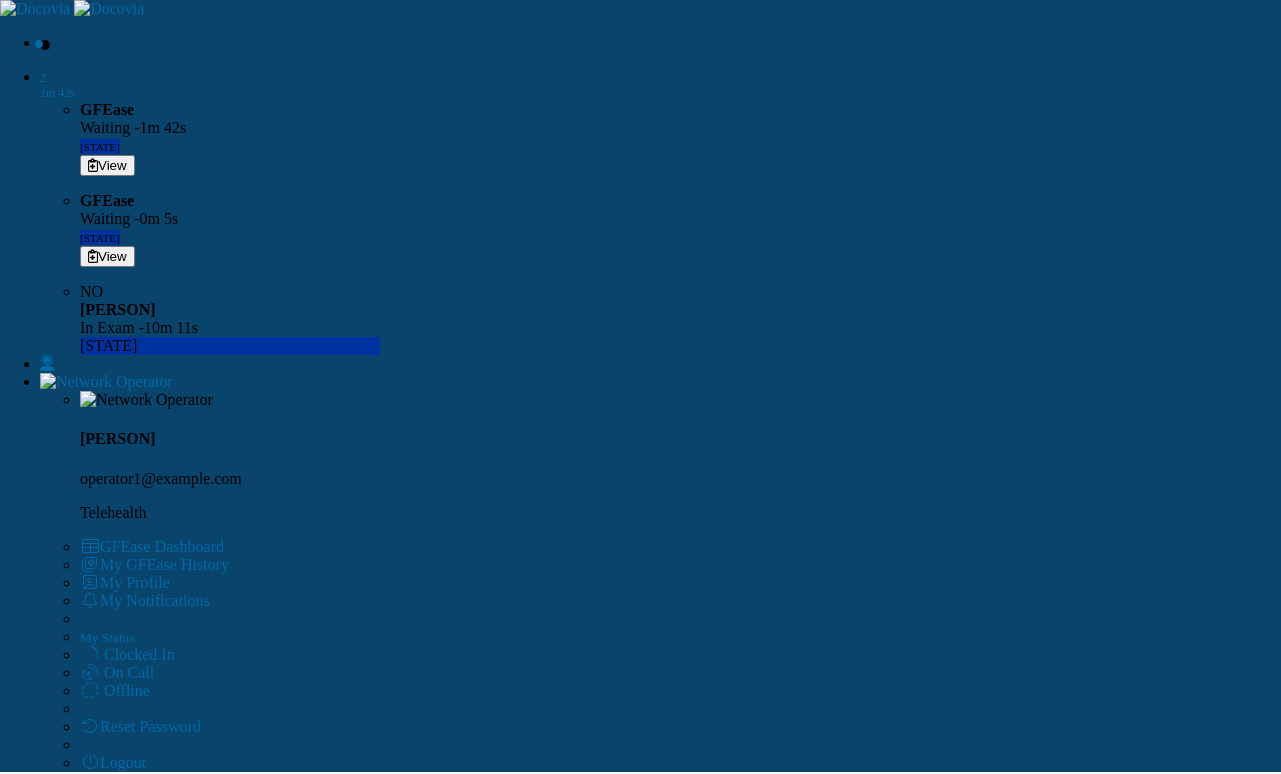 click on "Begin Exam" at bounding box center (381, 814) 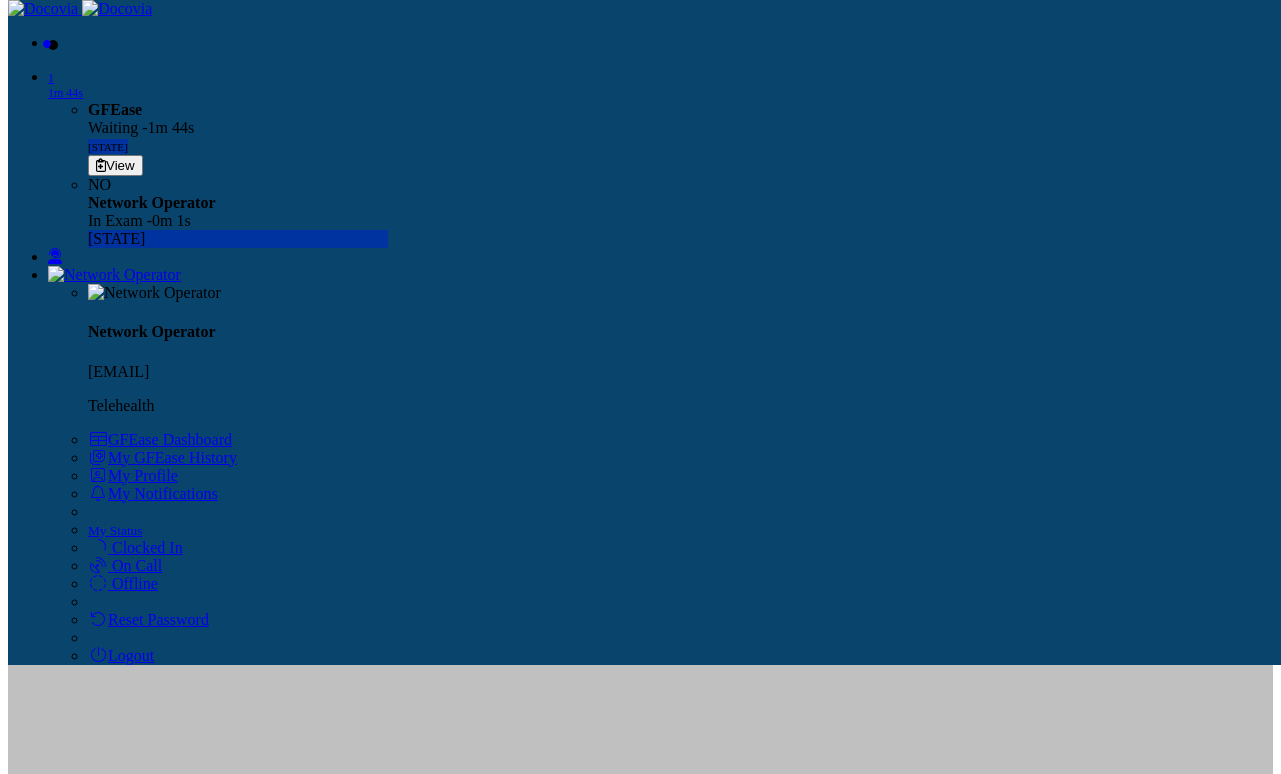 scroll, scrollTop: 557, scrollLeft: 0, axis: vertical 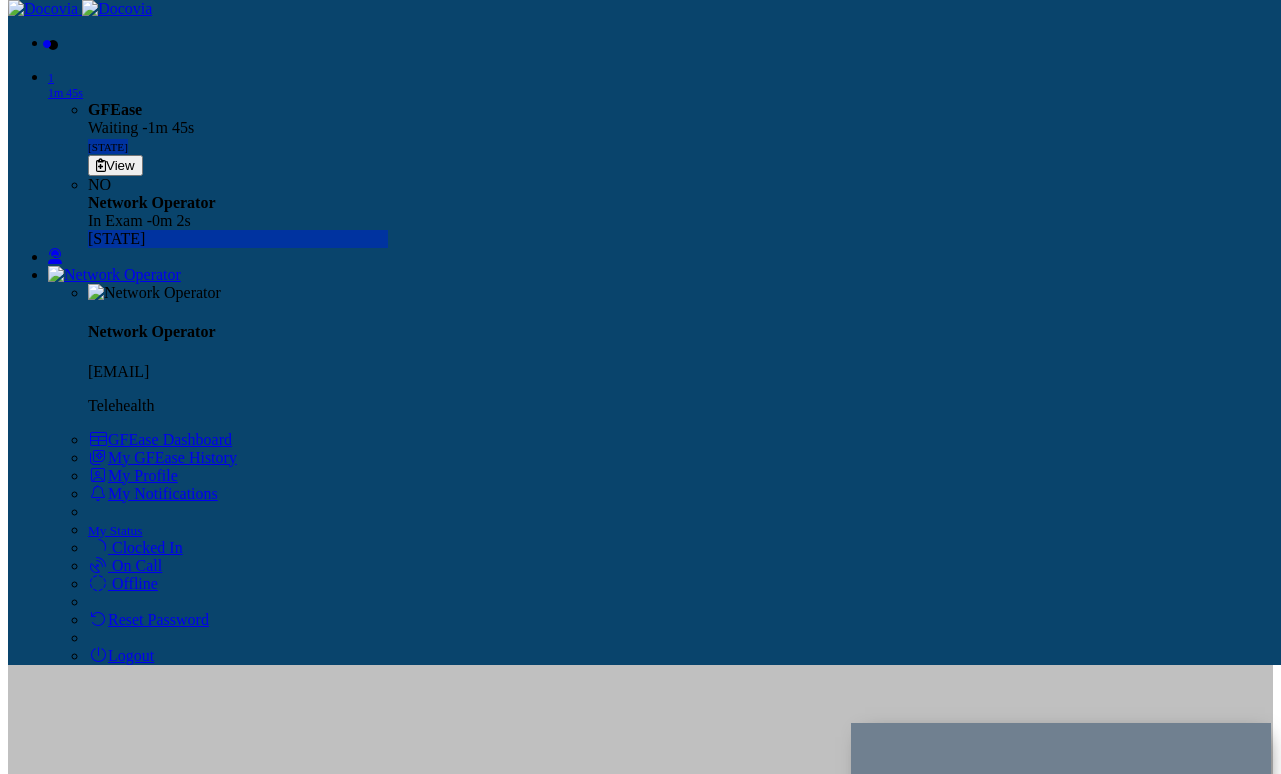 click on "Questions" at bounding box center (80, 957) 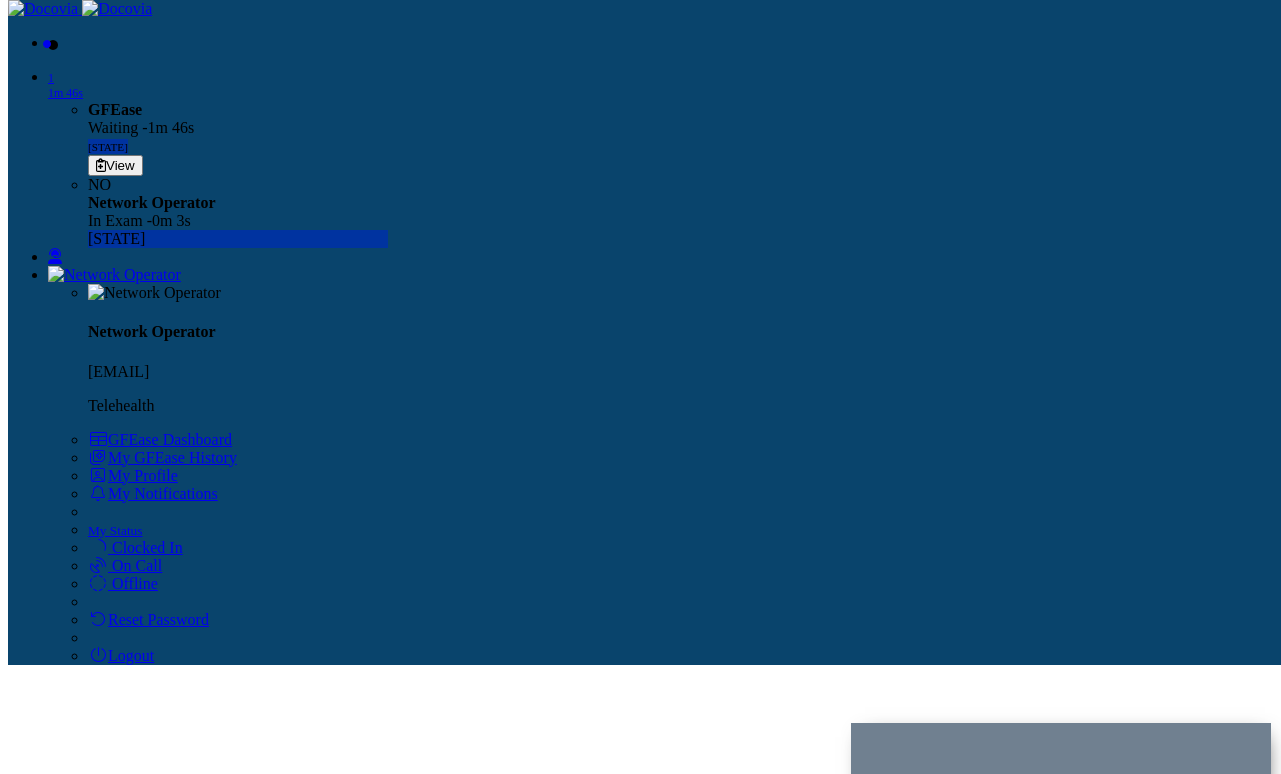 scroll, scrollTop: 1016, scrollLeft: 0, axis: vertical 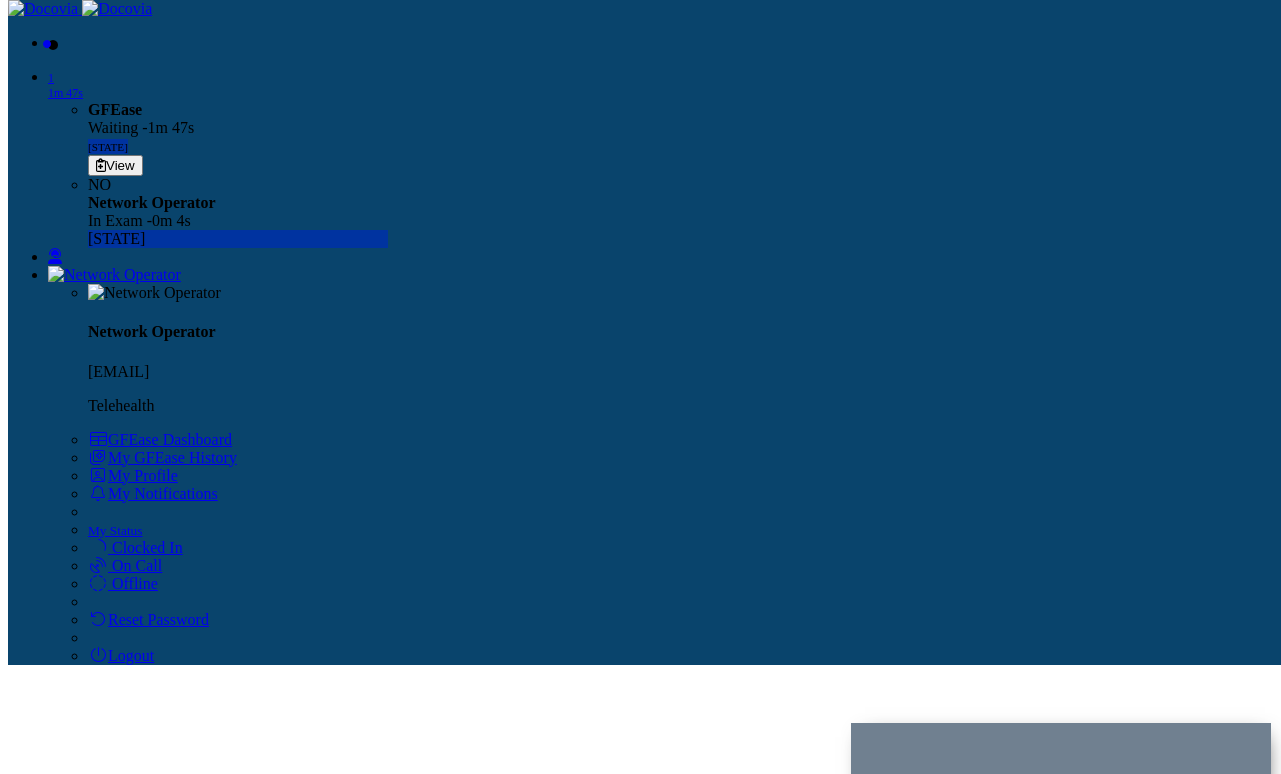 click on "Continue" at bounding box center [42, 970] 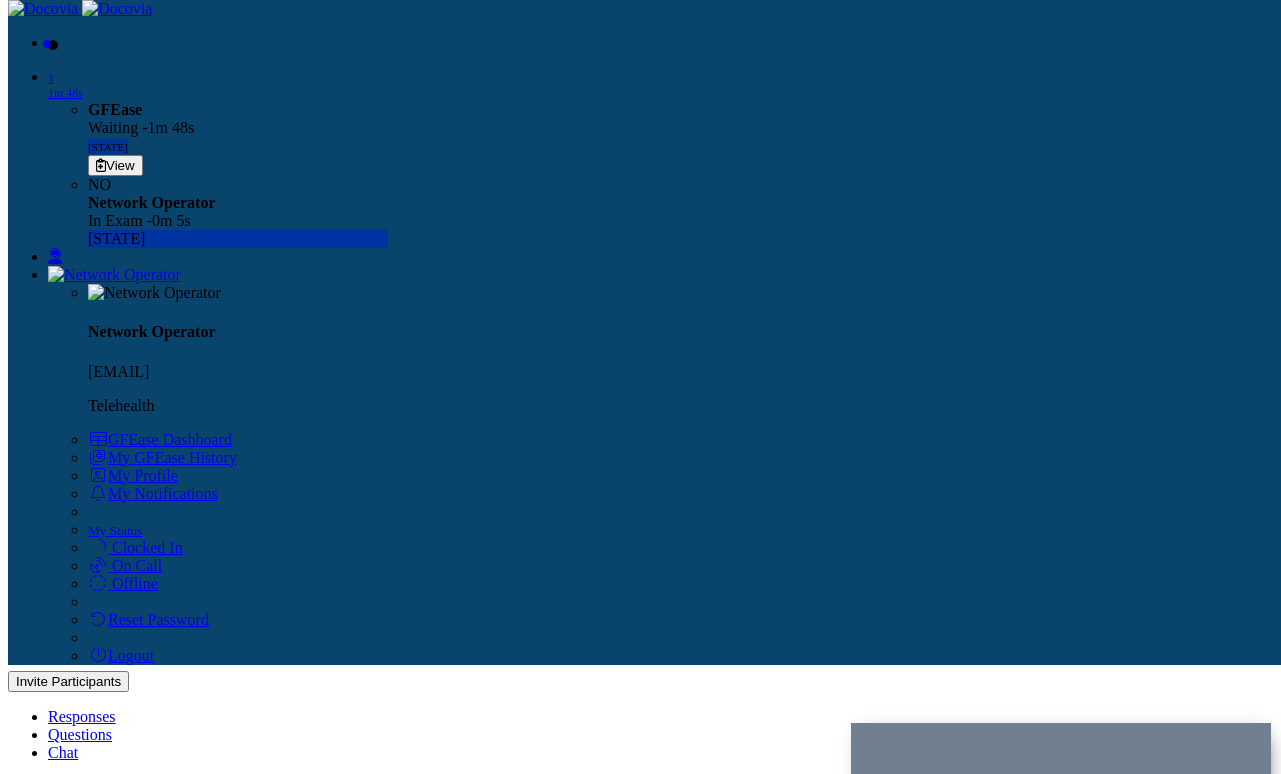 scroll, scrollTop: 707, scrollLeft: 0, axis: vertical 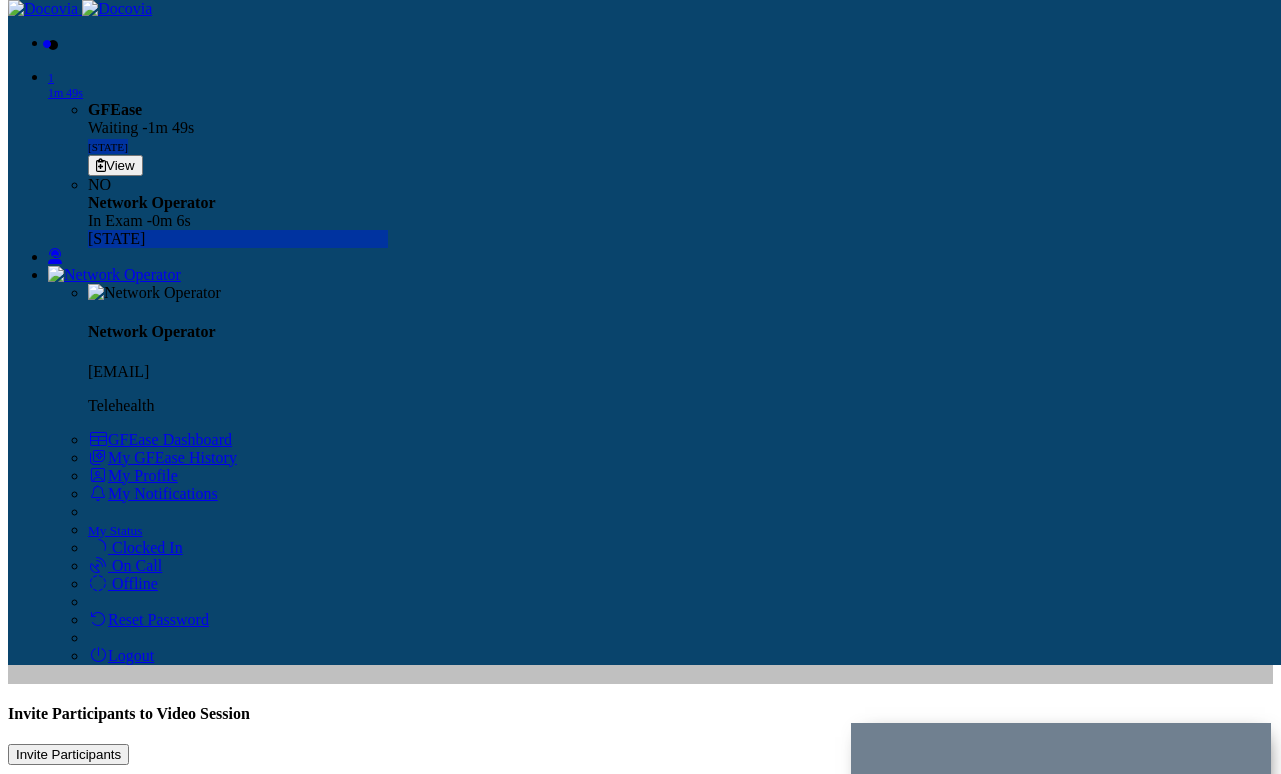 click on "Text entry" at bounding box center (119, 896) 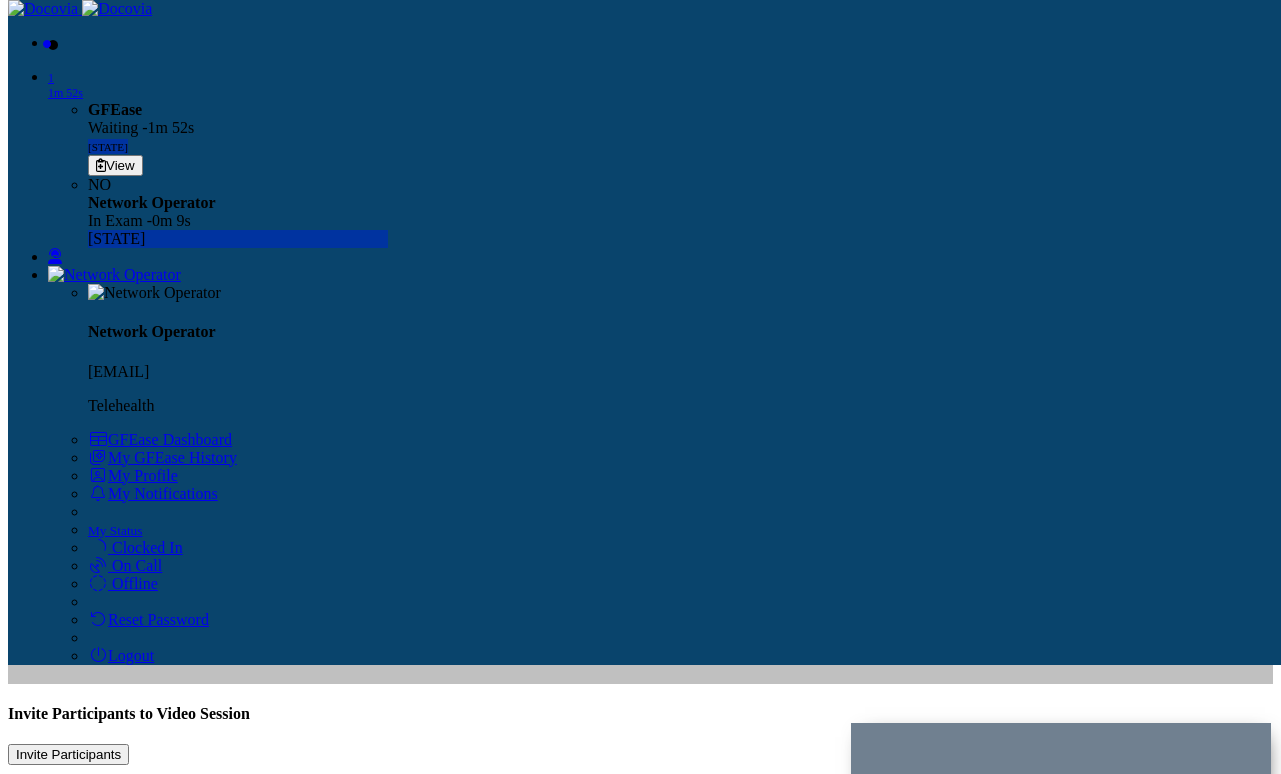 type on "****" 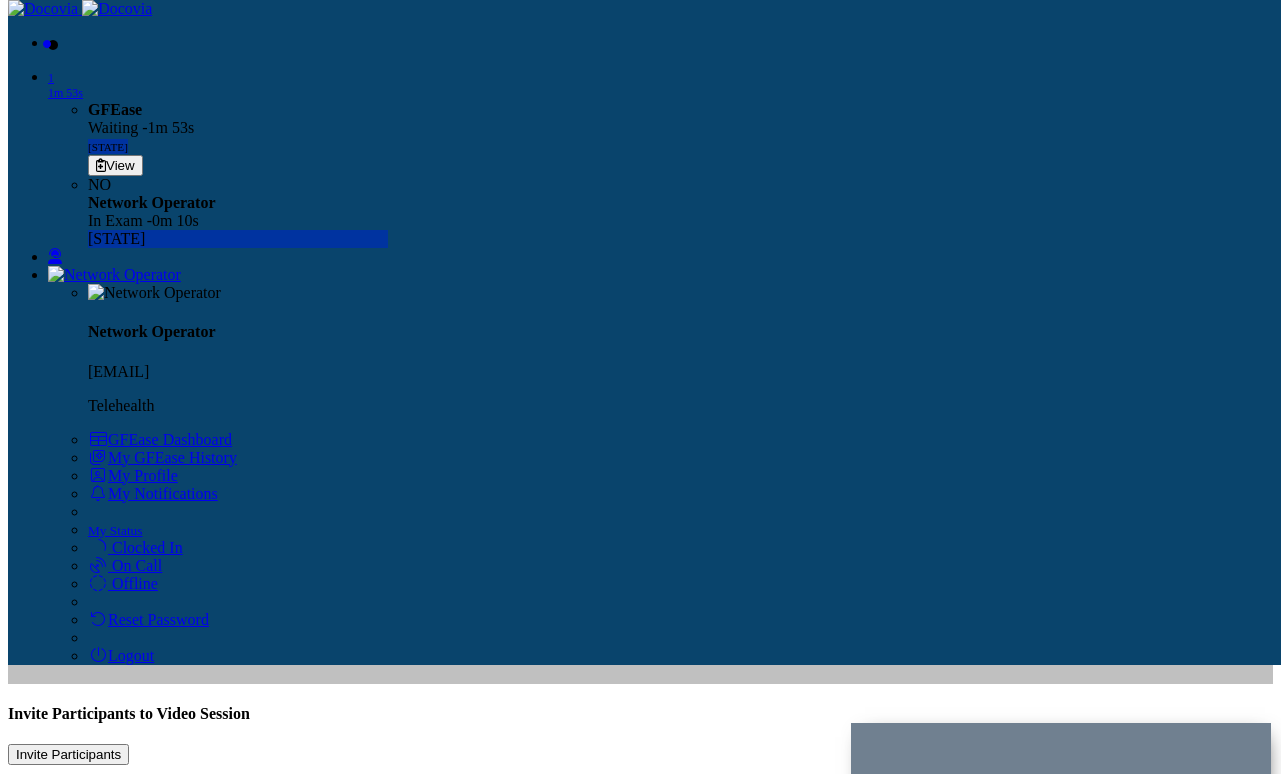 type on "****" 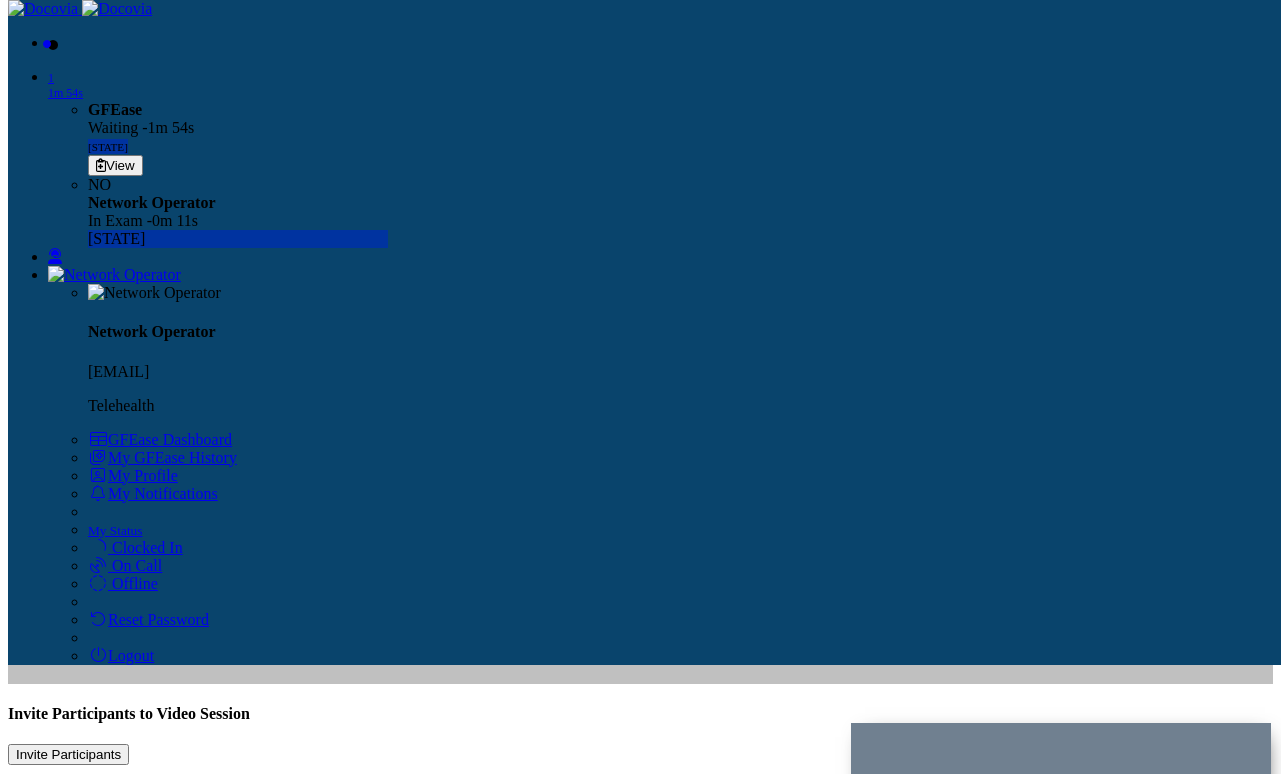 select on "**" 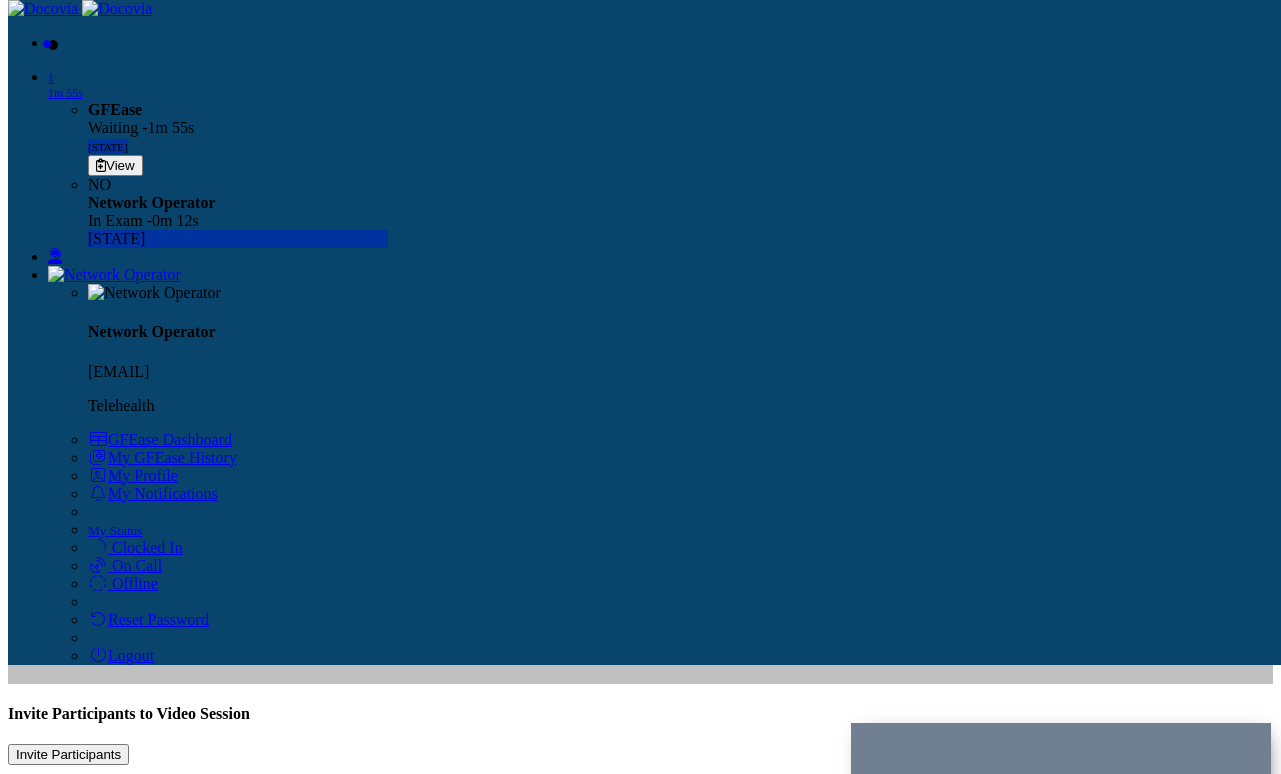 scroll, scrollTop: 178, scrollLeft: 0, axis: vertical 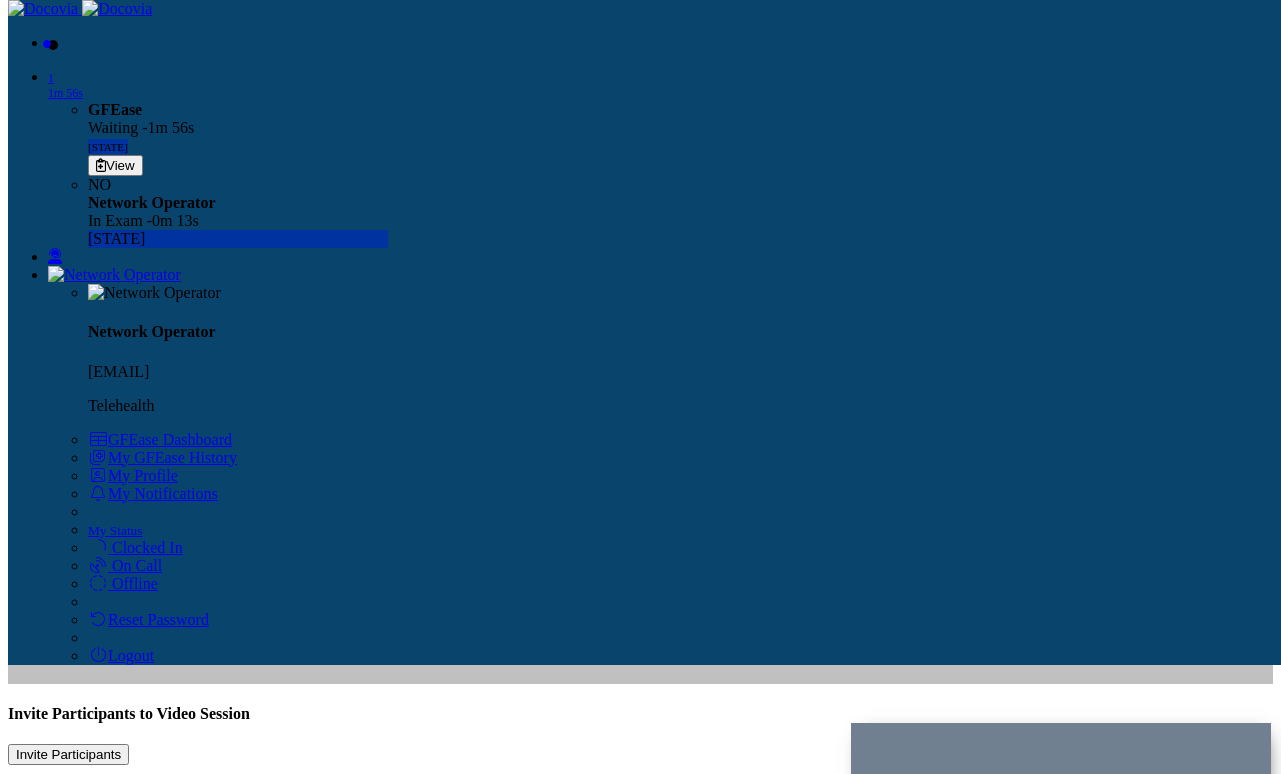 click on "8" at bounding box center (62, 969) 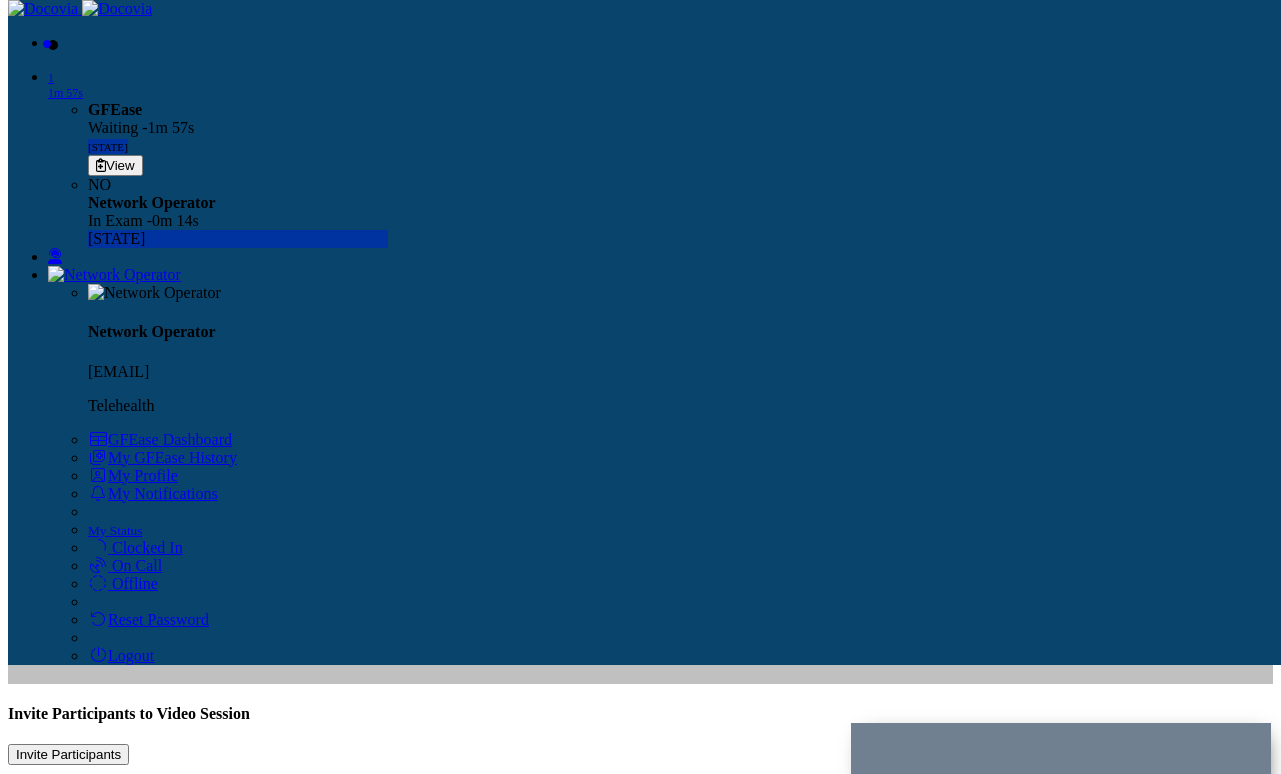 scroll, scrollTop: 303, scrollLeft: 0, axis: vertical 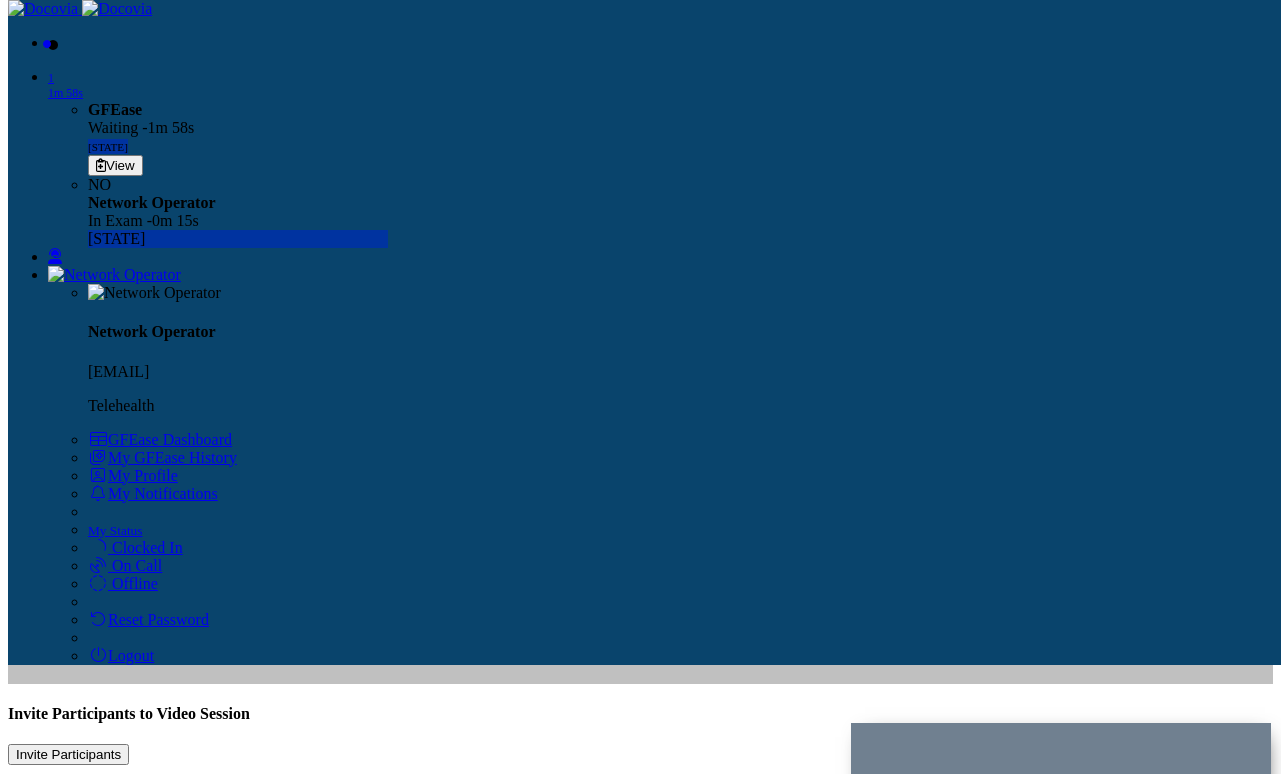 click on "12" at bounding box center (66, 942) 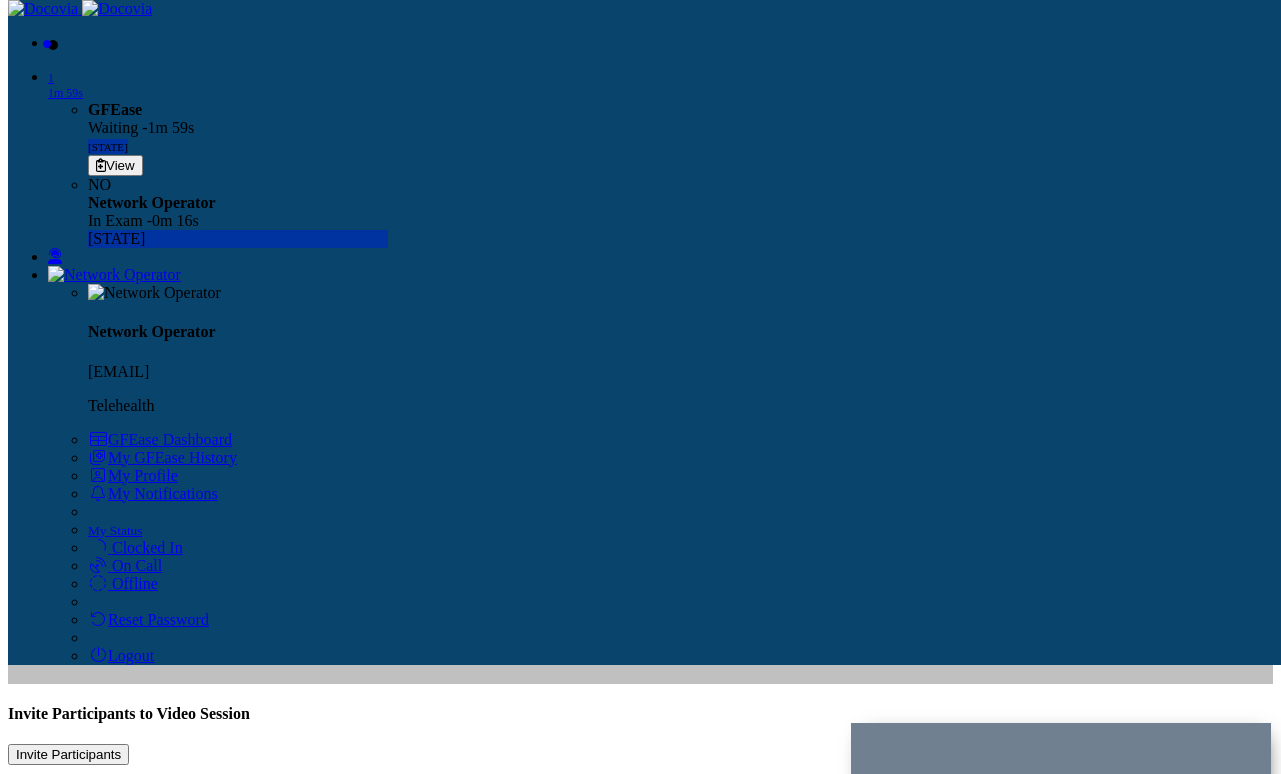 click on "[NUMBER]" at bounding box center [367, 860] 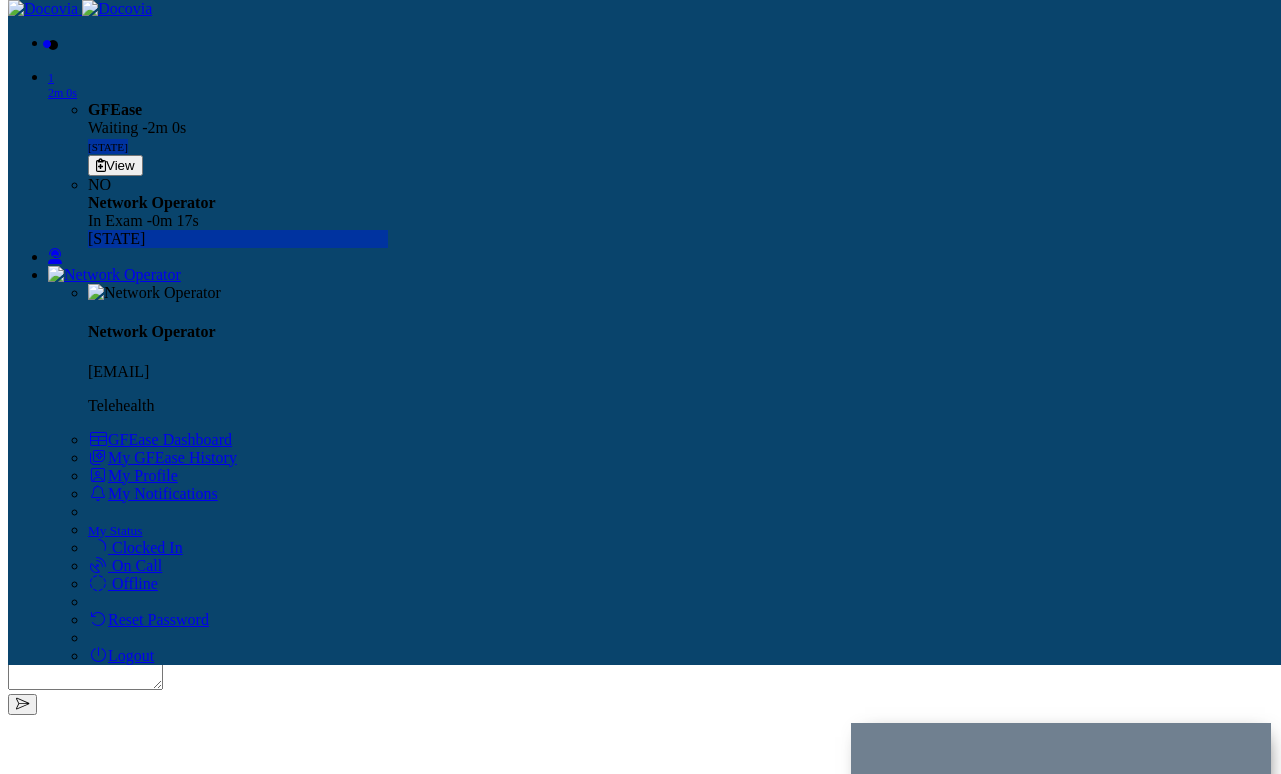 scroll, scrollTop: 1021, scrollLeft: 0, axis: vertical 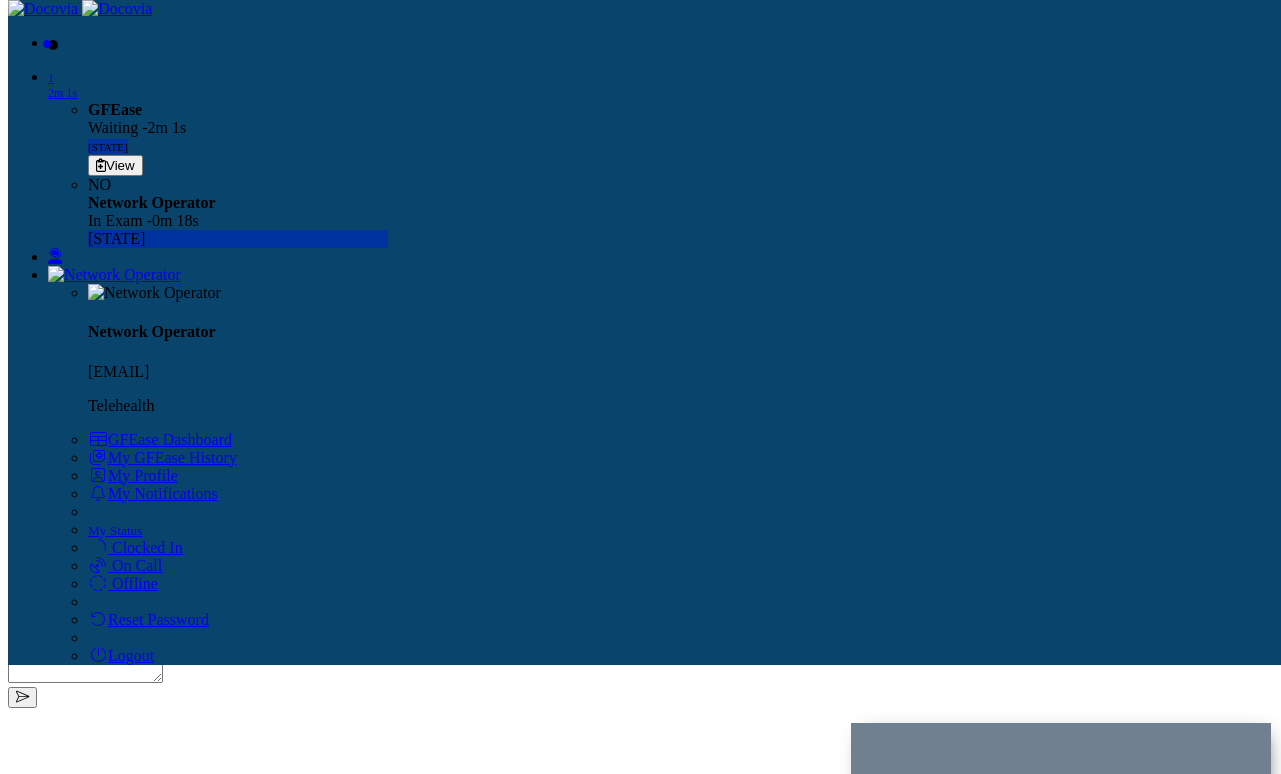 click on "Continue" at bounding box center (42, 592) 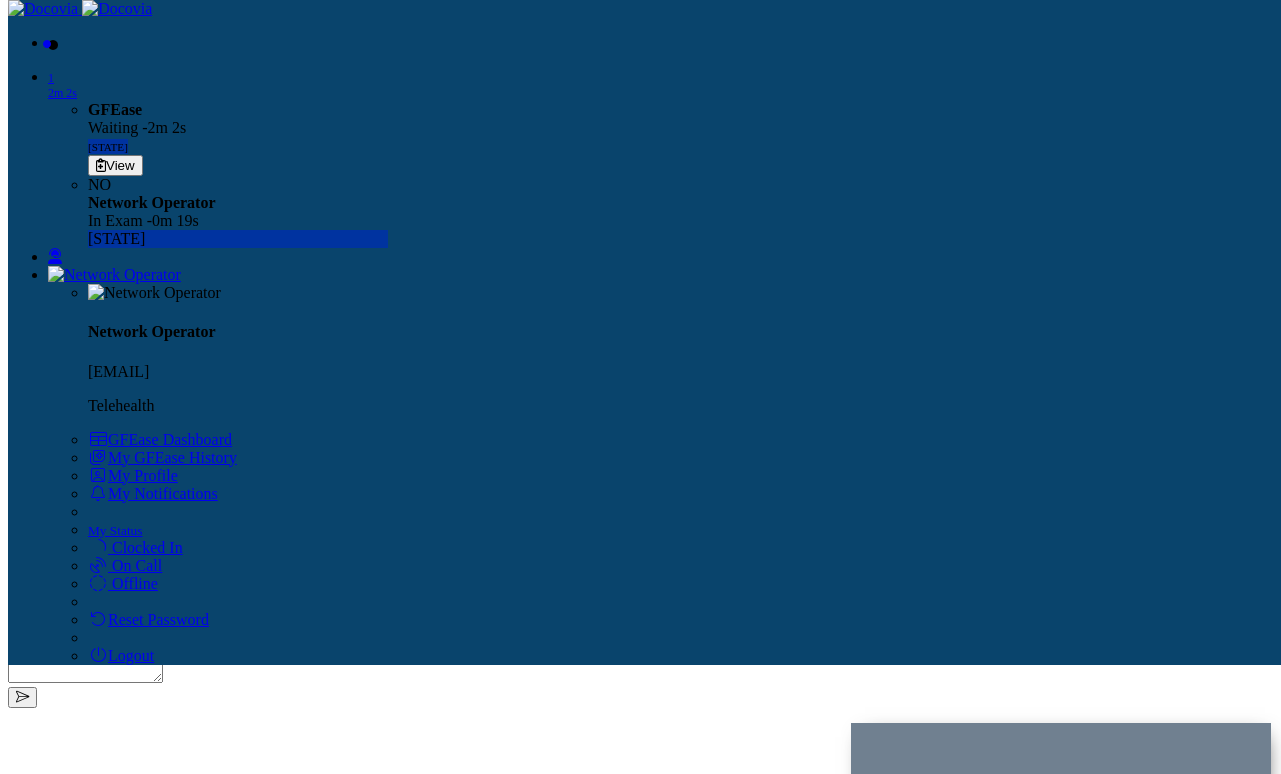 scroll, scrollTop: 0, scrollLeft: 0, axis: both 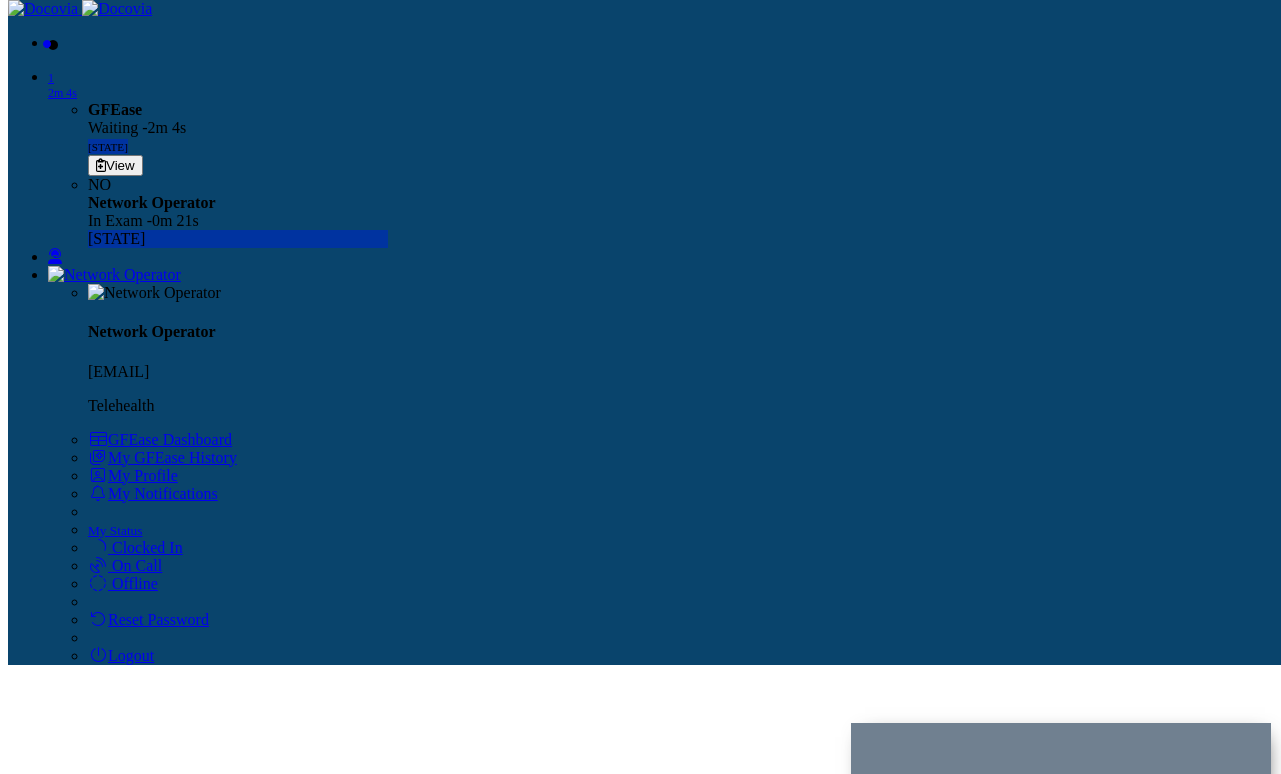 click on "Pass" at bounding box center (32, 1028) 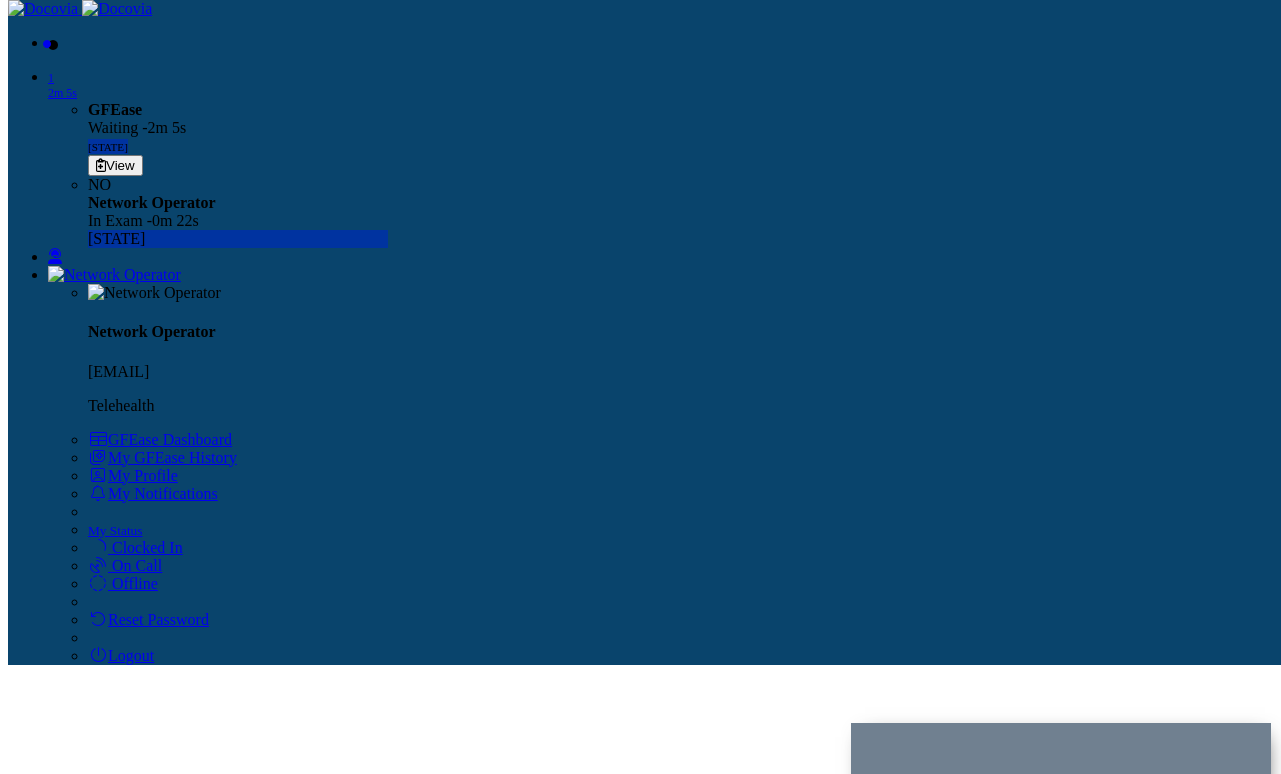 click on "Send to Client" at bounding box center (54, 1046) 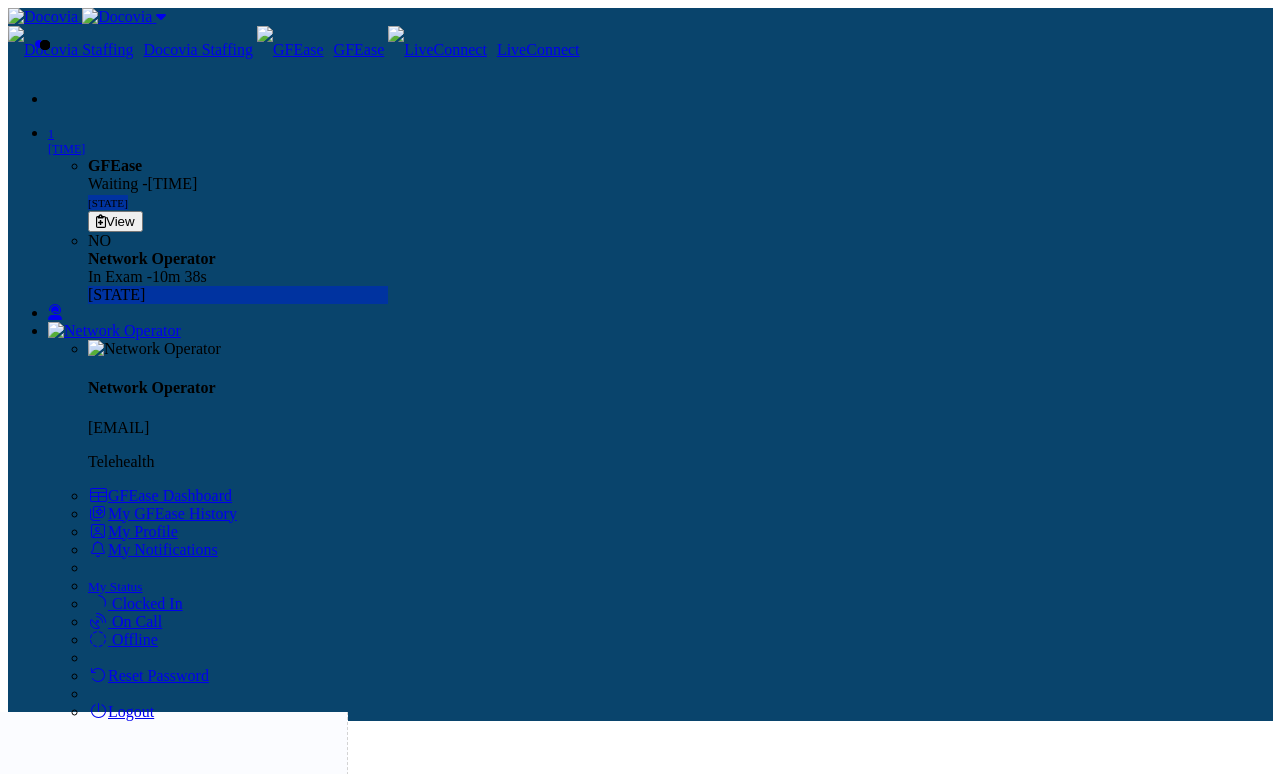 scroll, scrollTop: 0, scrollLeft: 0, axis: both 